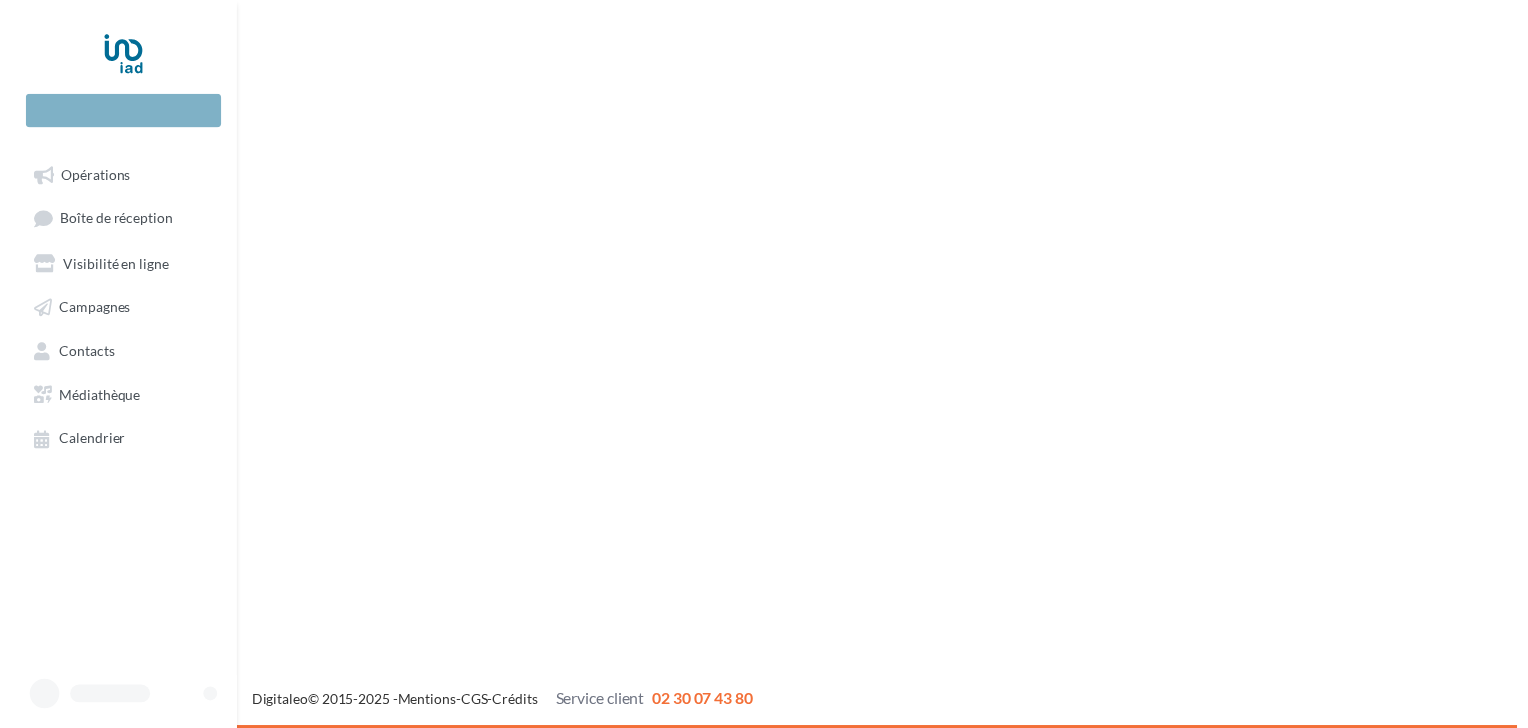 scroll, scrollTop: 0, scrollLeft: 0, axis: both 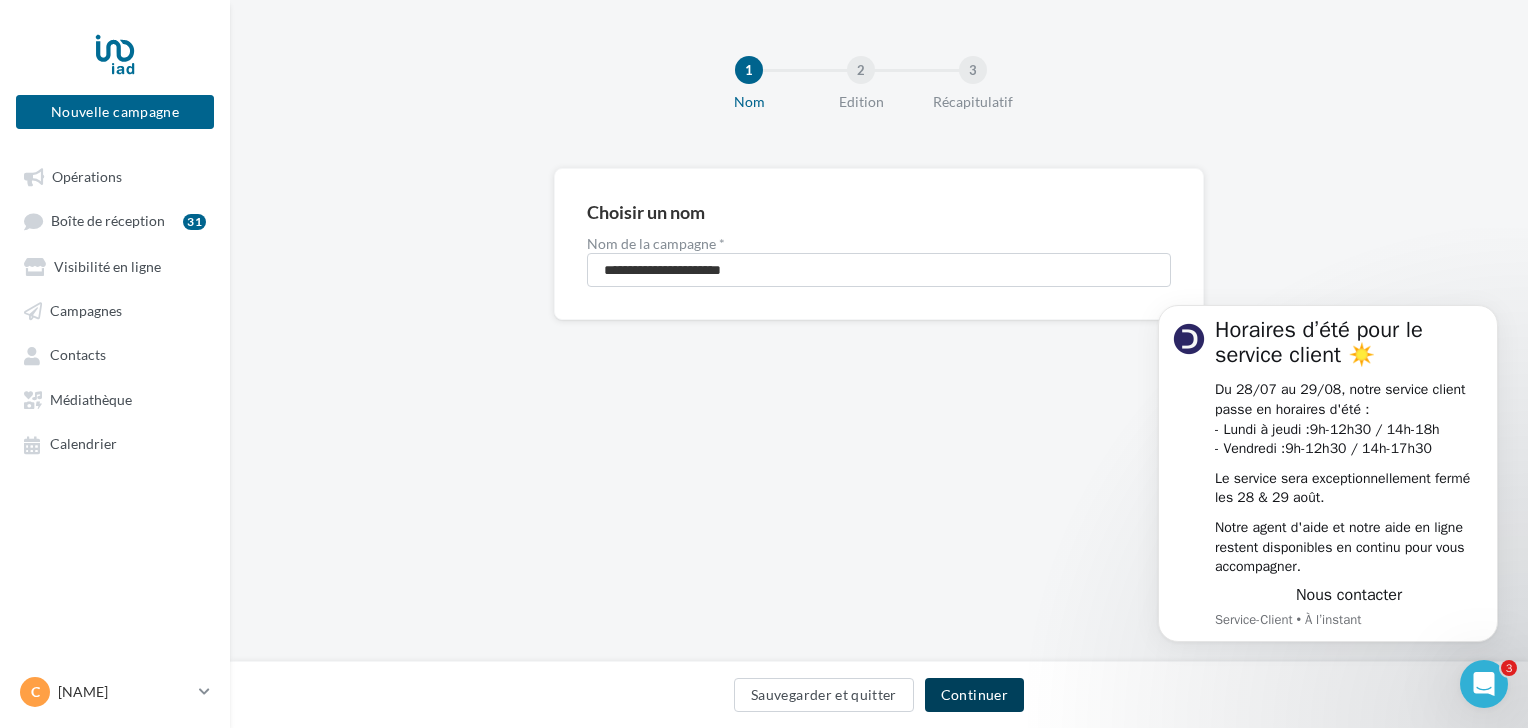 click on "Continuer" at bounding box center (974, 695) 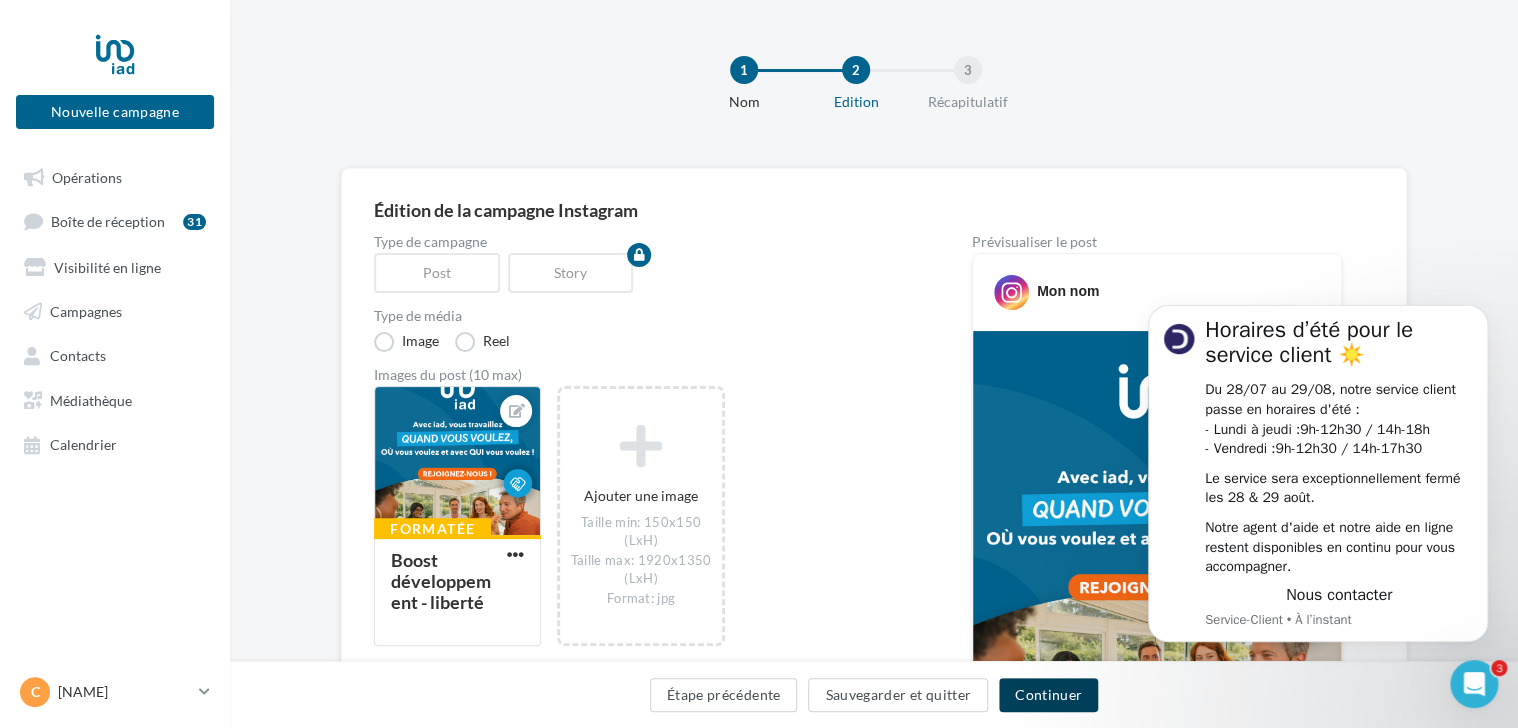 click on "Continuer" at bounding box center (1048, 695) 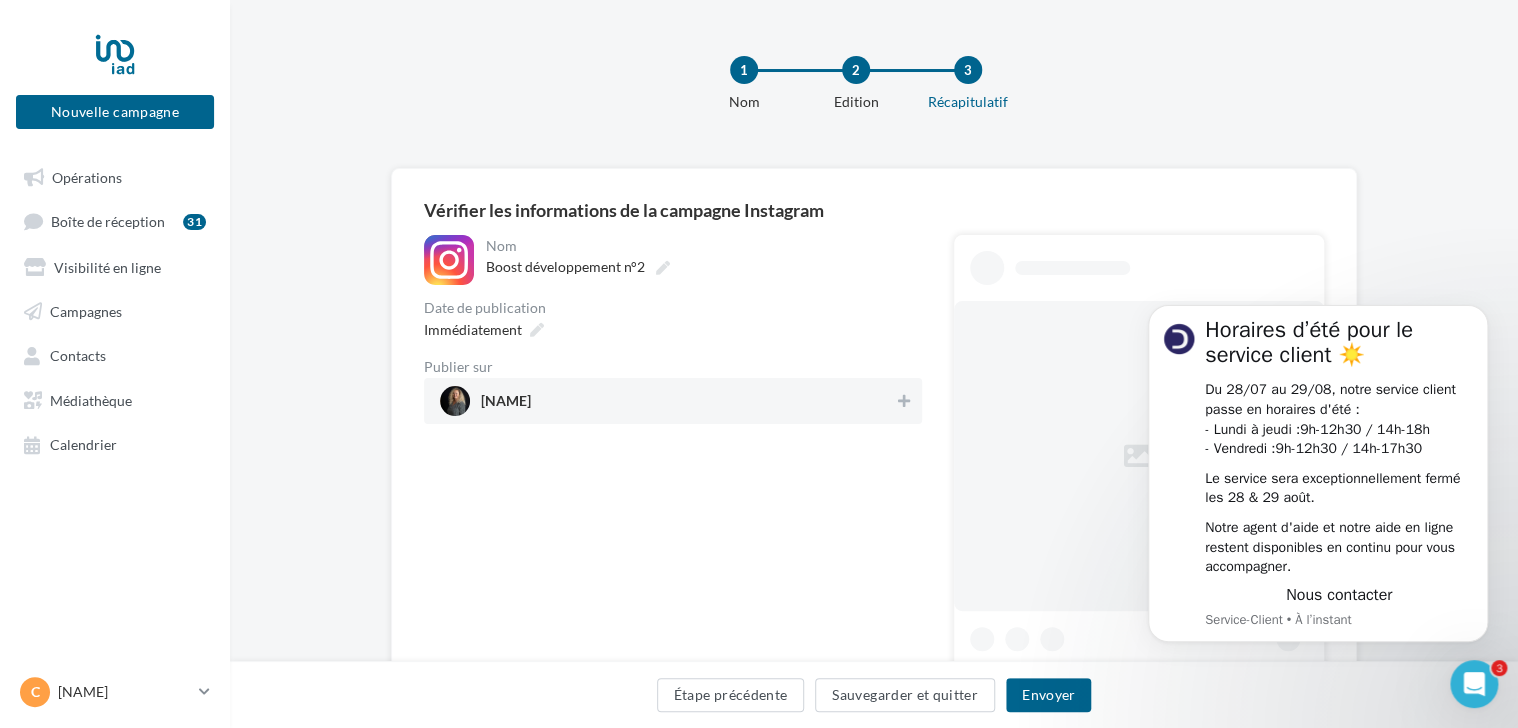 click on "[NAME]" at bounding box center [667, 401] 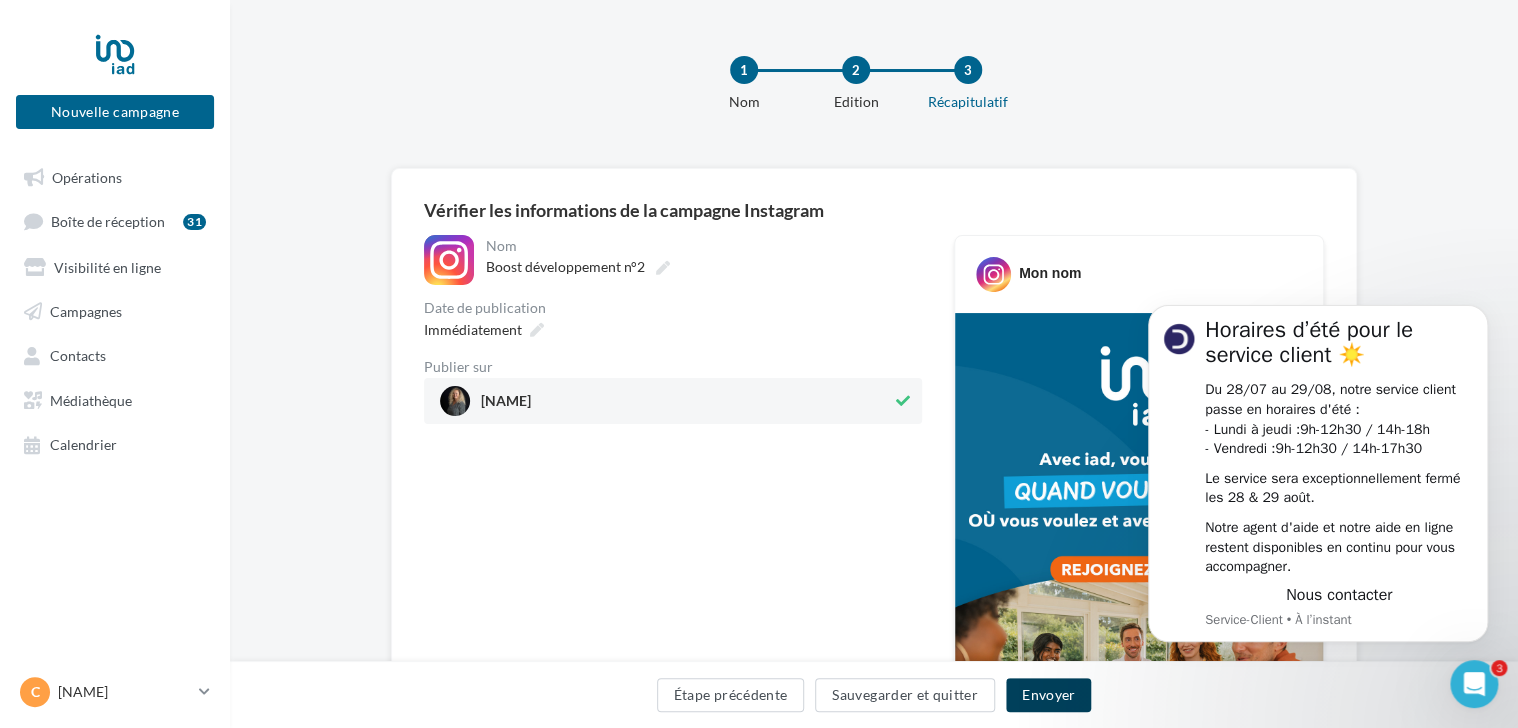 click on "Envoyer" at bounding box center (1048, 695) 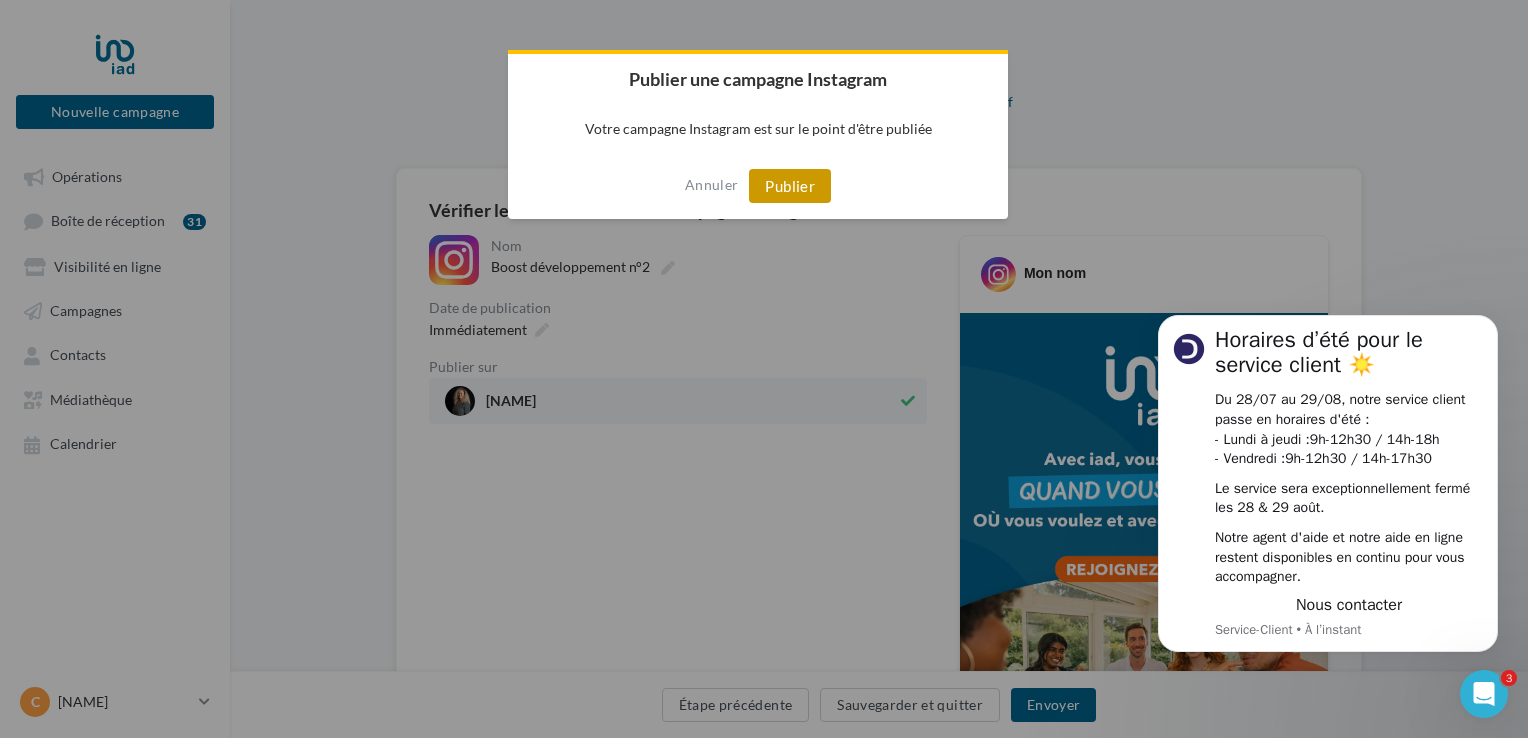 click on "Publier" at bounding box center [790, 186] 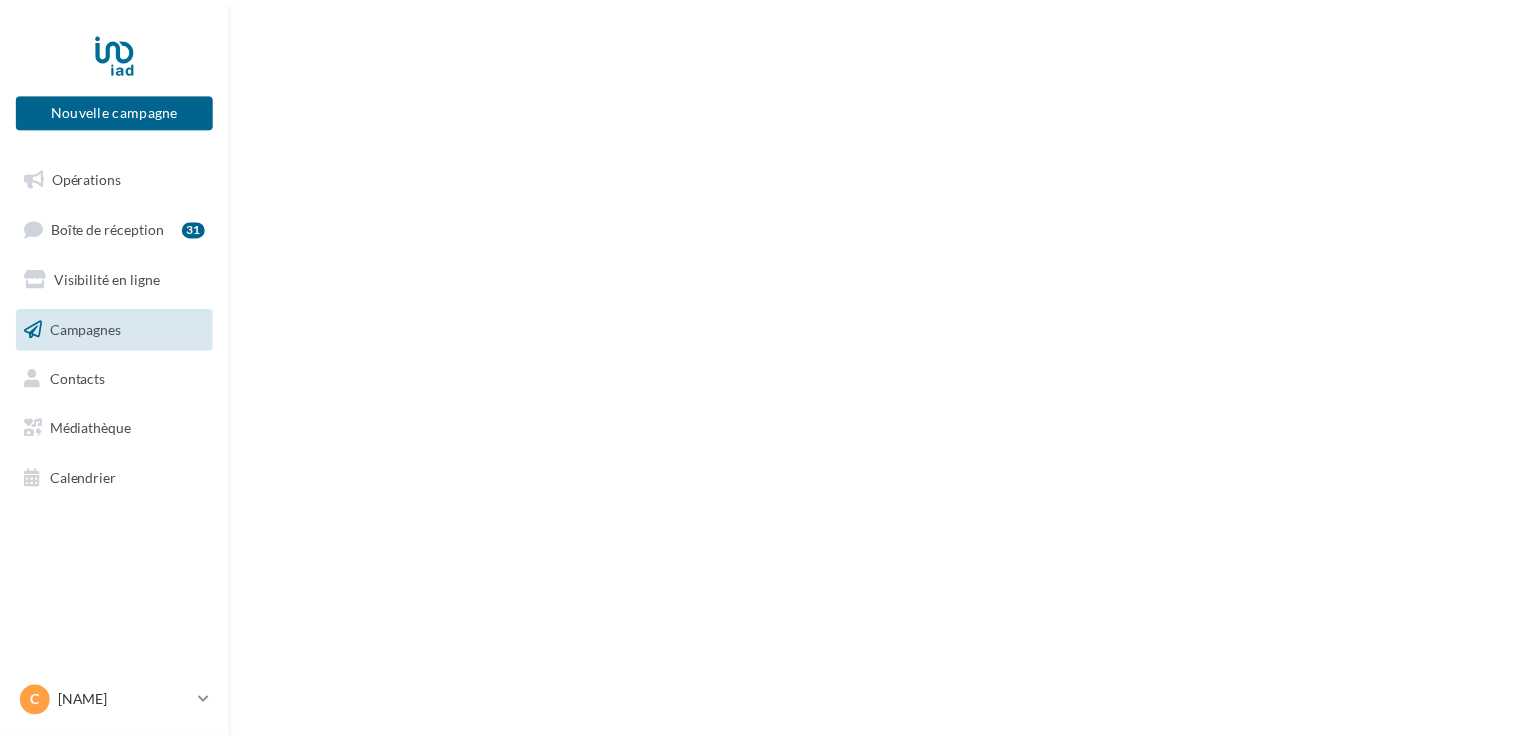 scroll, scrollTop: 0, scrollLeft: 0, axis: both 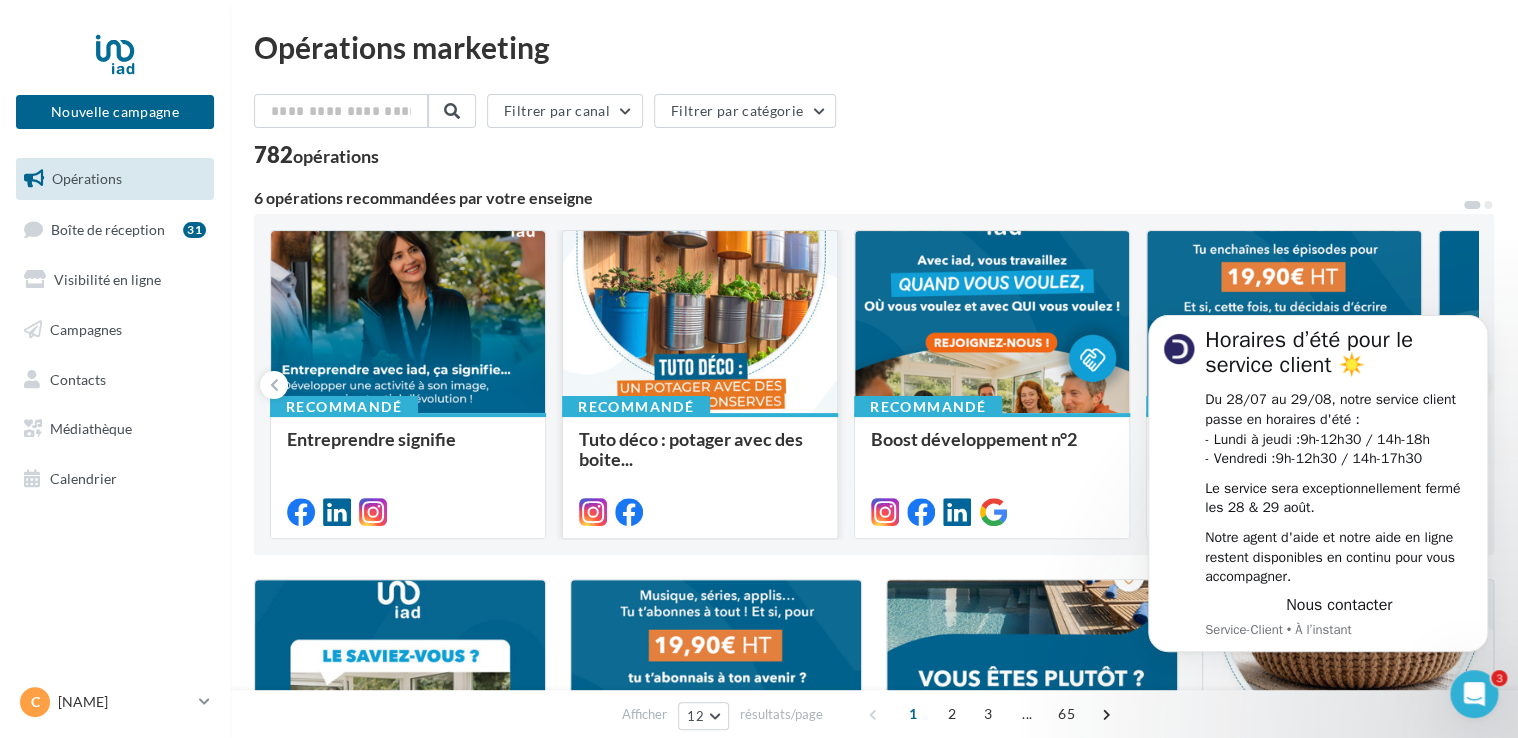 click at bounding box center (700, 323) 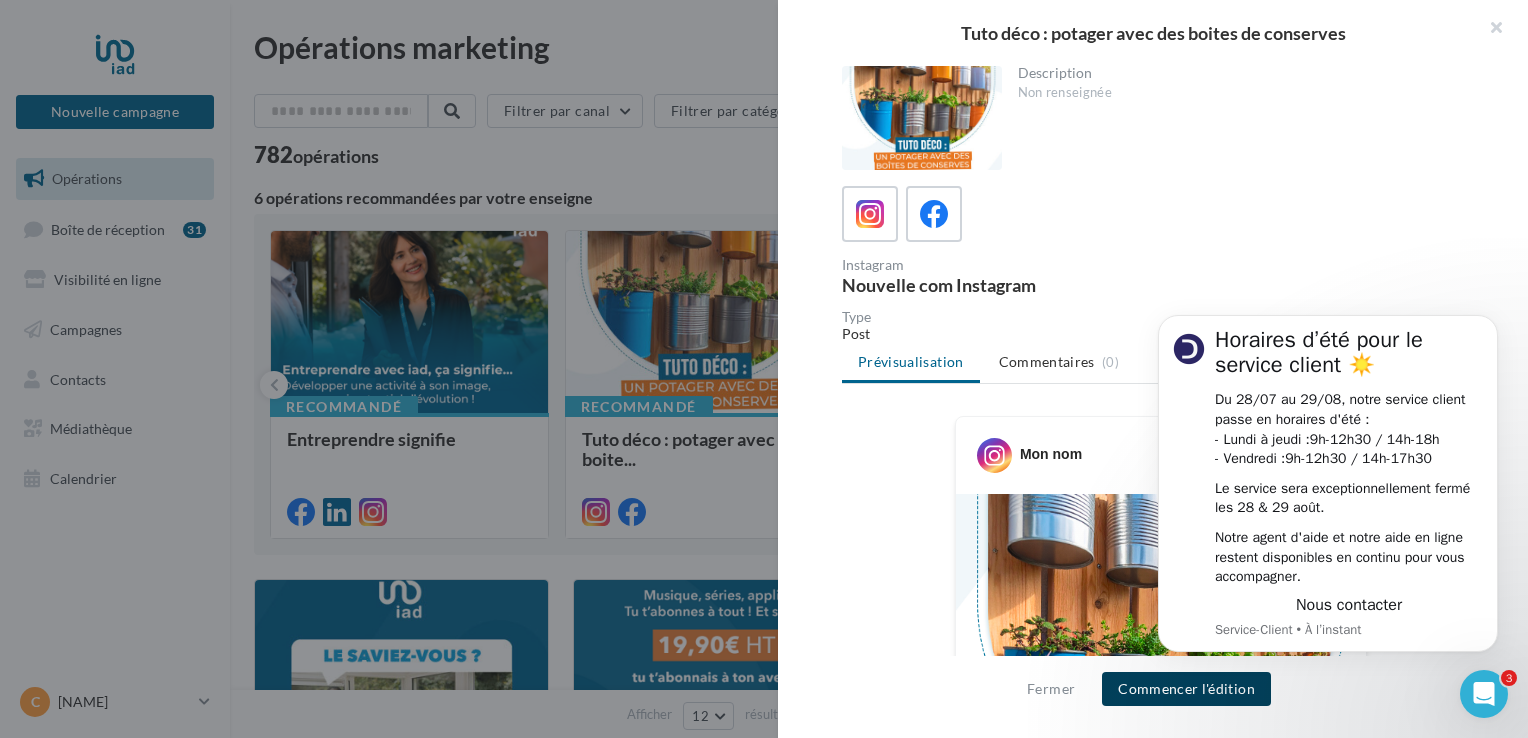 click on "Commencer l'édition" at bounding box center [1186, 689] 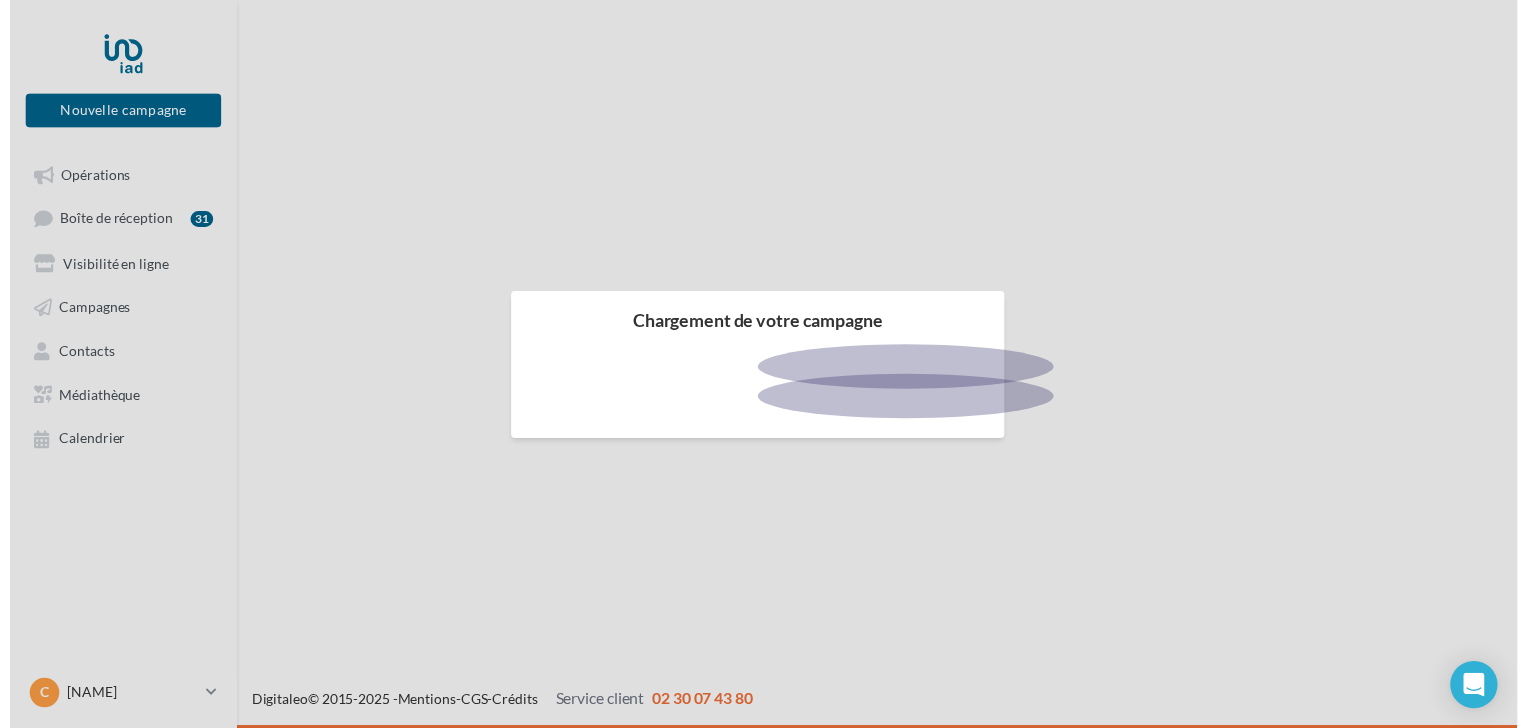 scroll, scrollTop: 0, scrollLeft: 0, axis: both 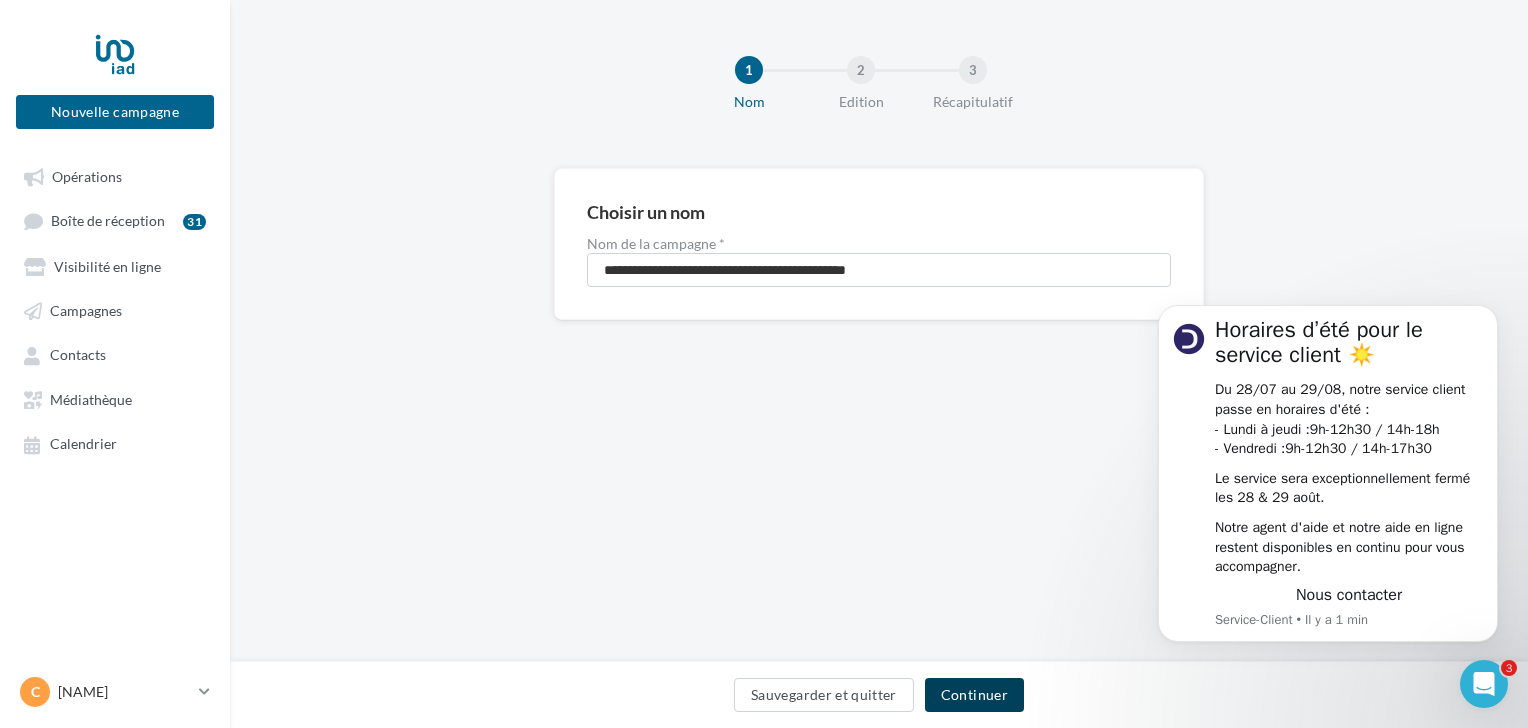 click on "Continuer" at bounding box center [974, 695] 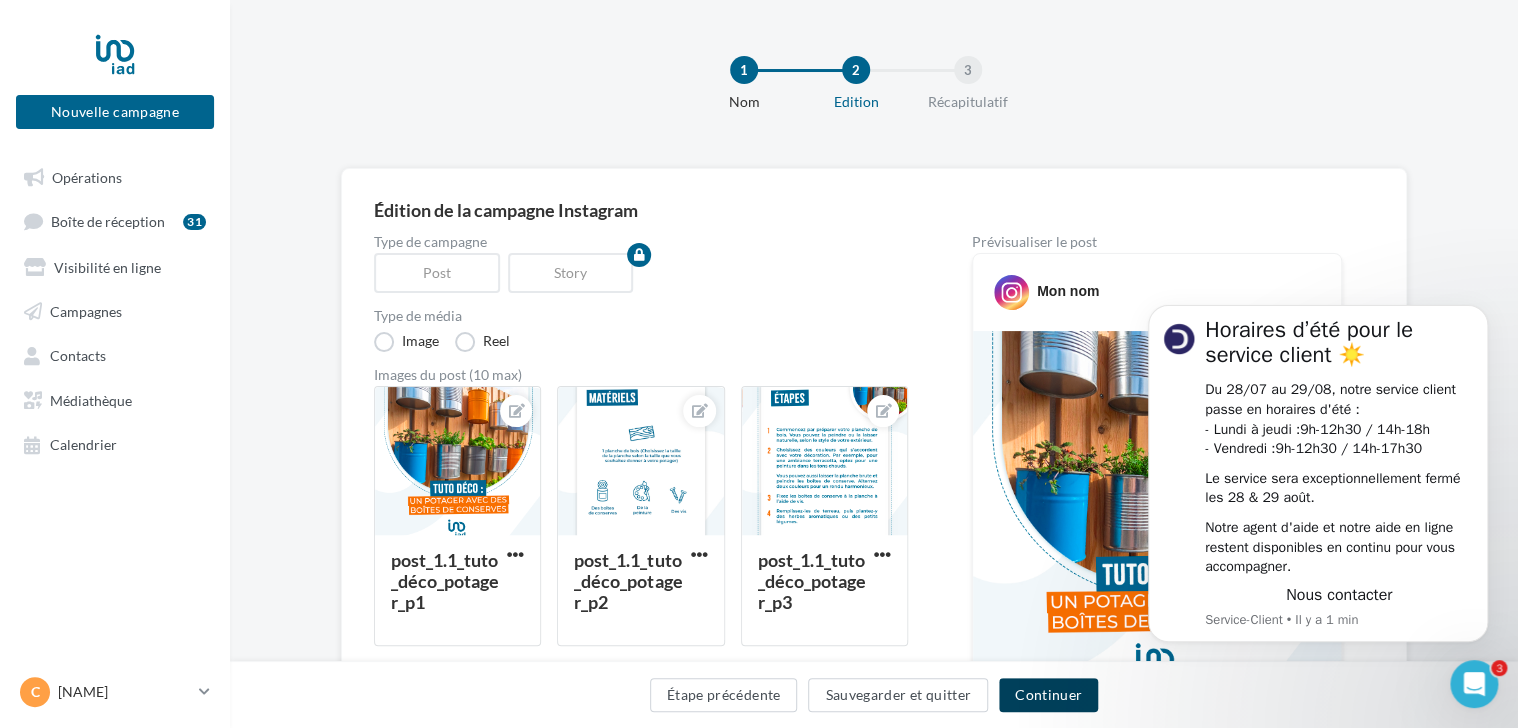 click on "Continuer" at bounding box center [1048, 695] 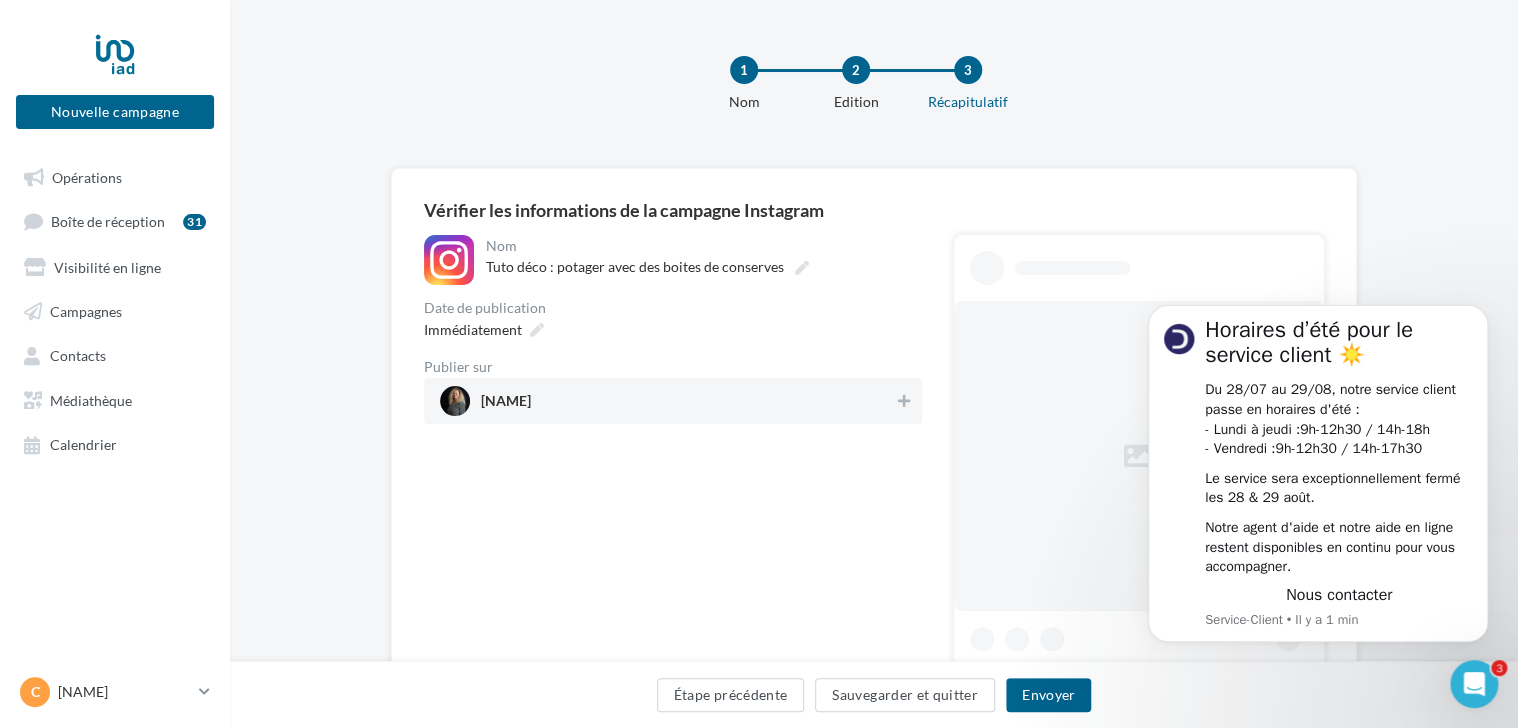 click on "[USERNAME]" at bounding box center (506, 405) 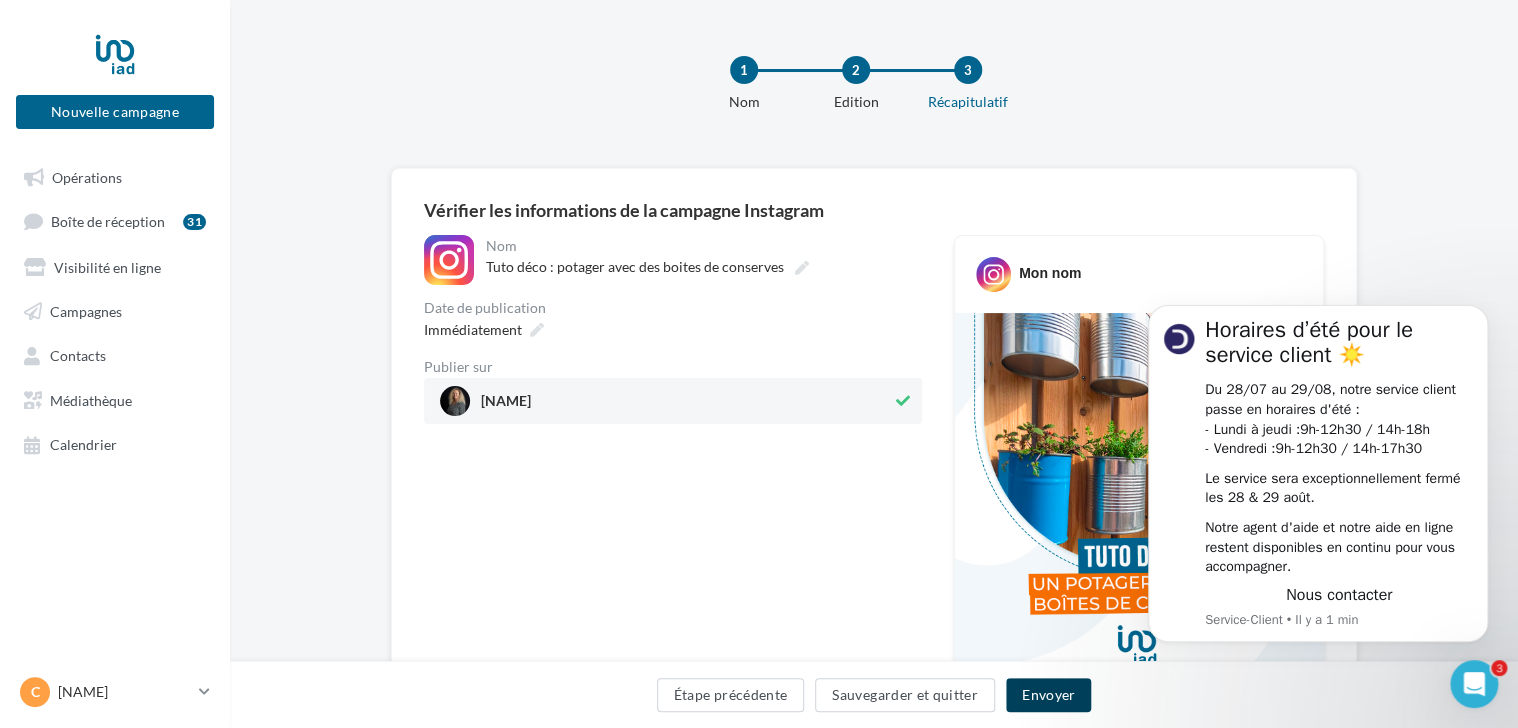 click on "Envoyer" at bounding box center (1048, 695) 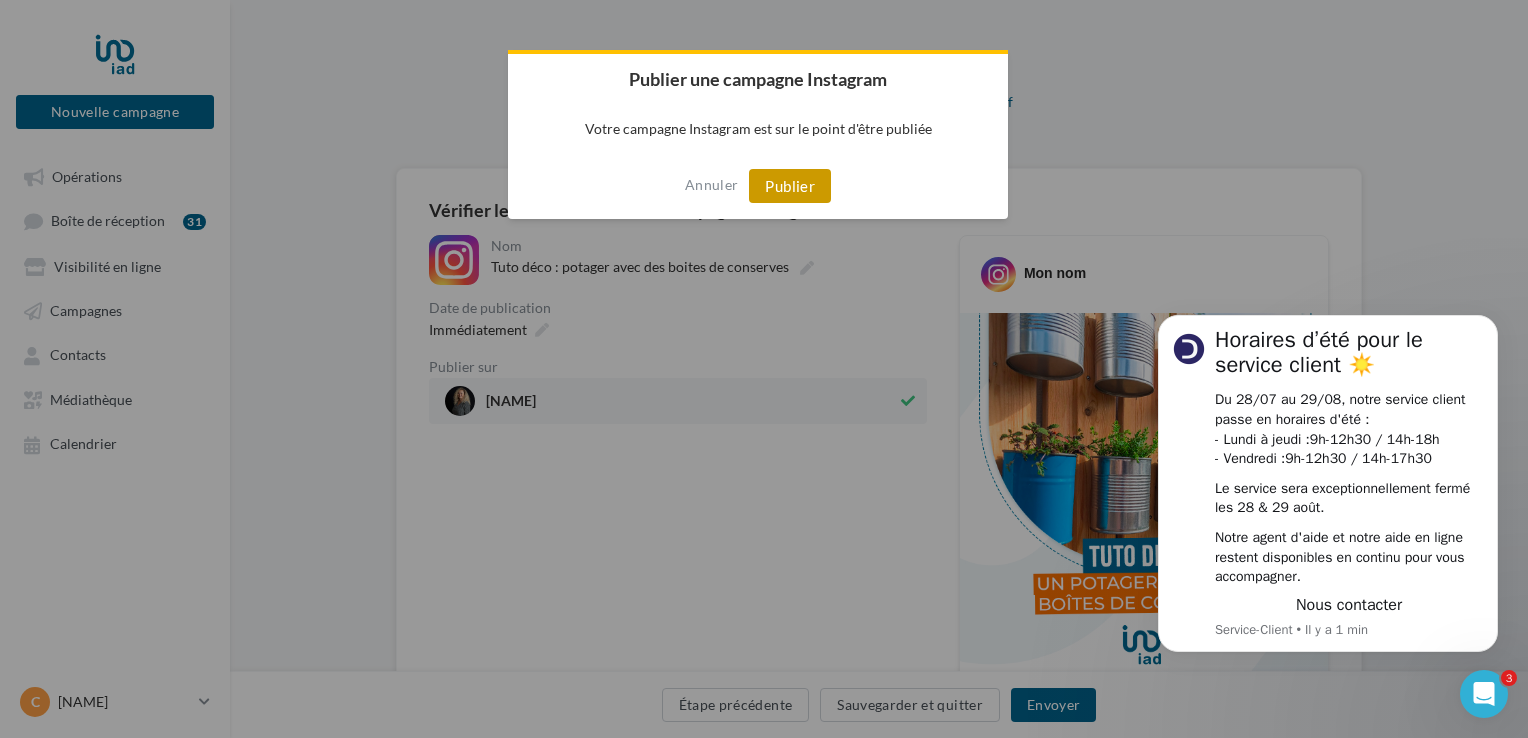 click on "Publier" at bounding box center [790, 186] 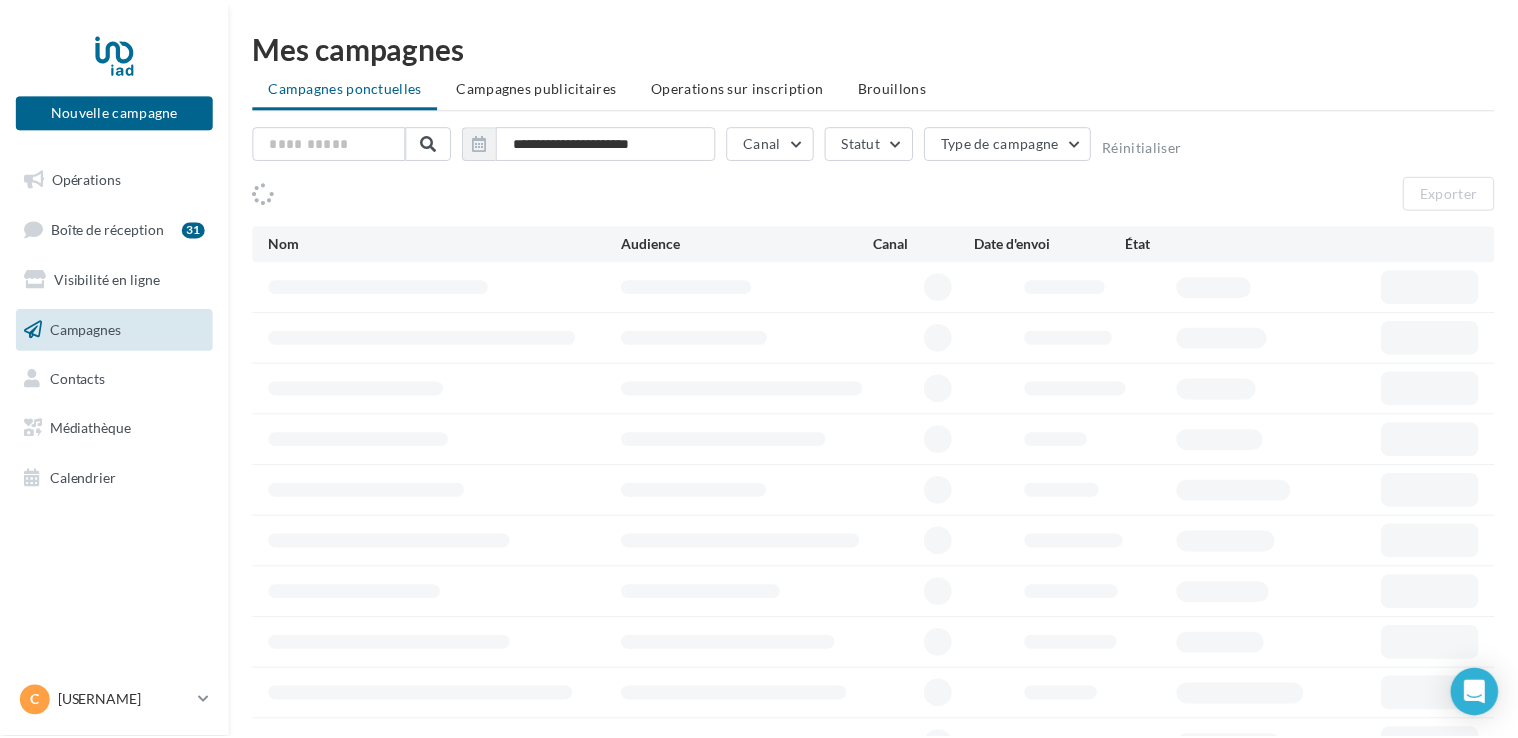 scroll, scrollTop: 0, scrollLeft: 0, axis: both 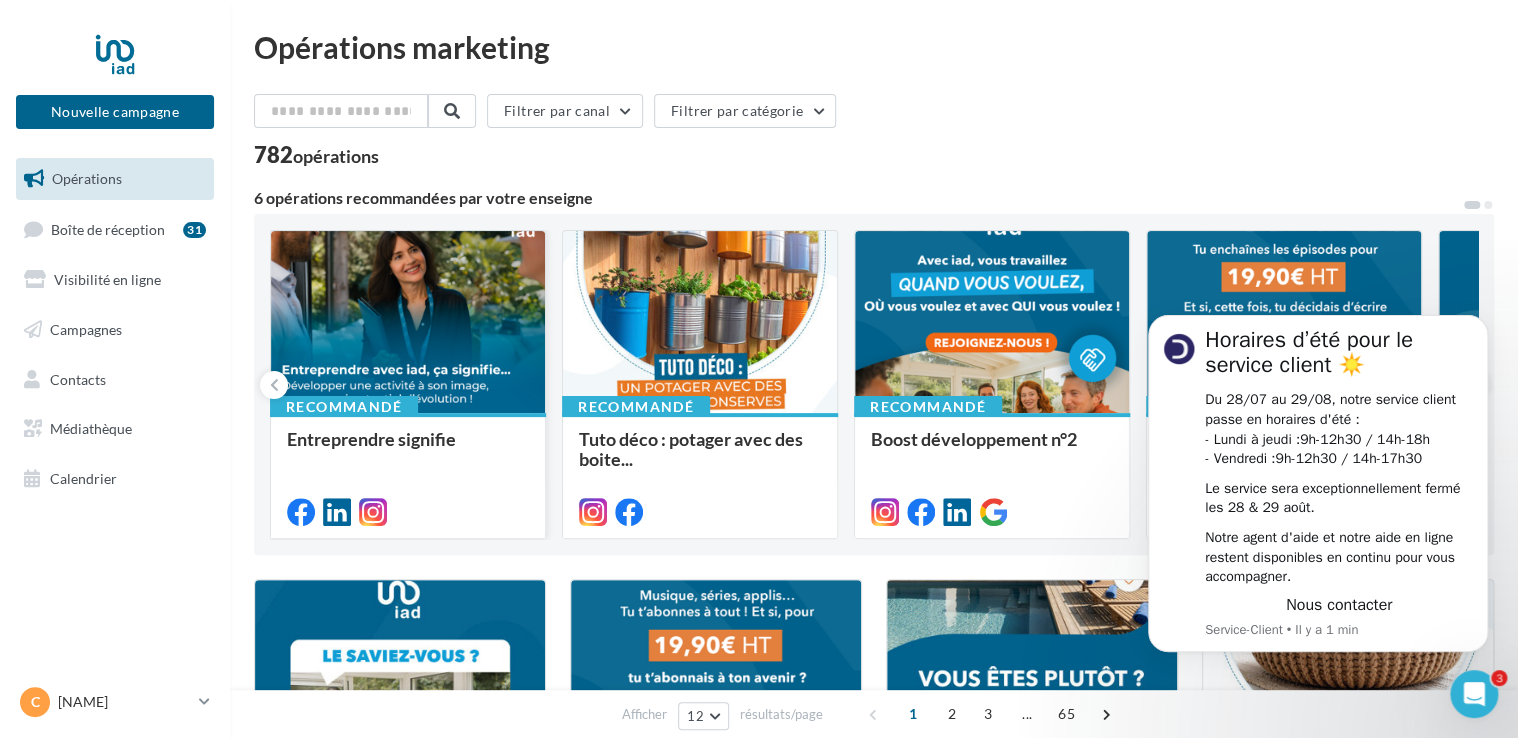 click at bounding box center (408, 323) 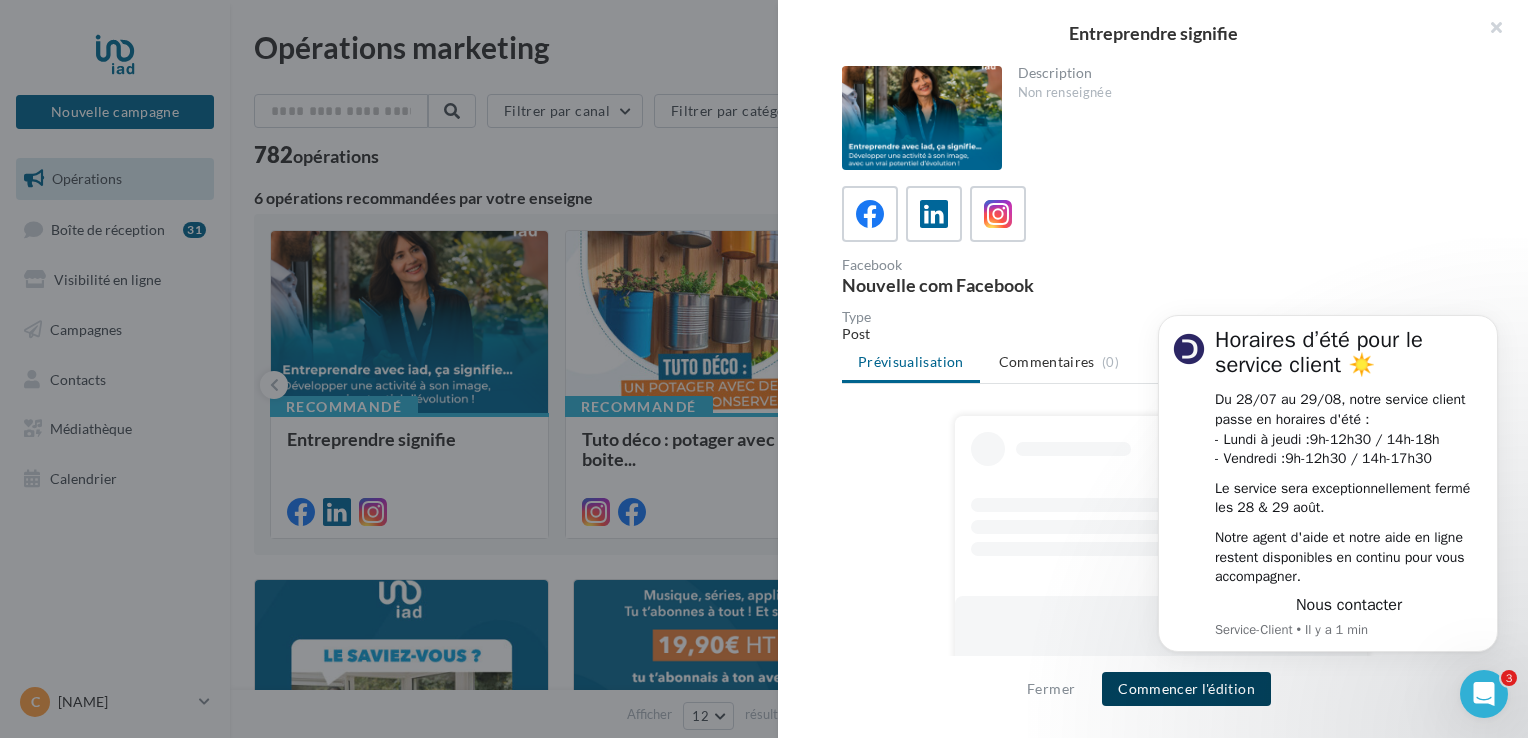 click on "Commencer l'édition" at bounding box center (1186, 689) 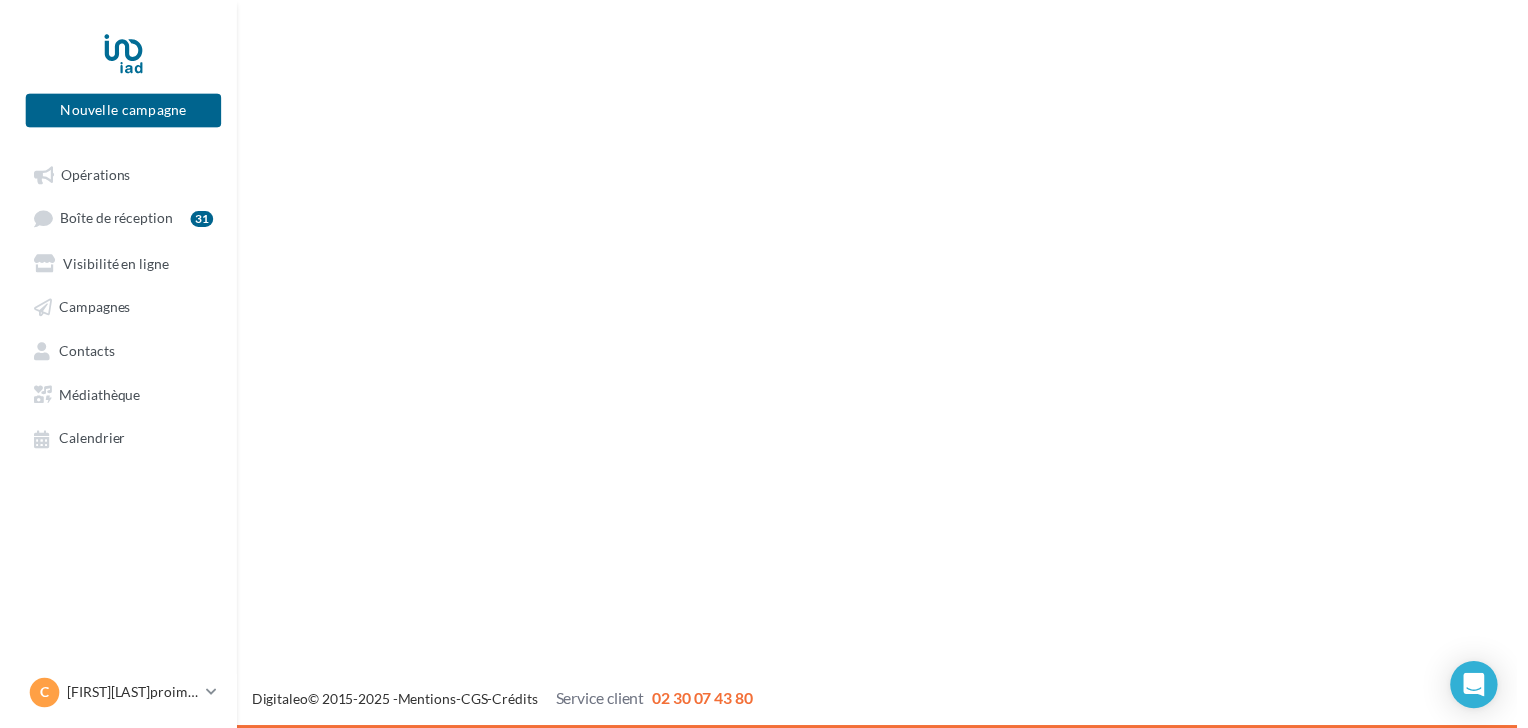 scroll, scrollTop: 0, scrollLeft: 0, axis: both 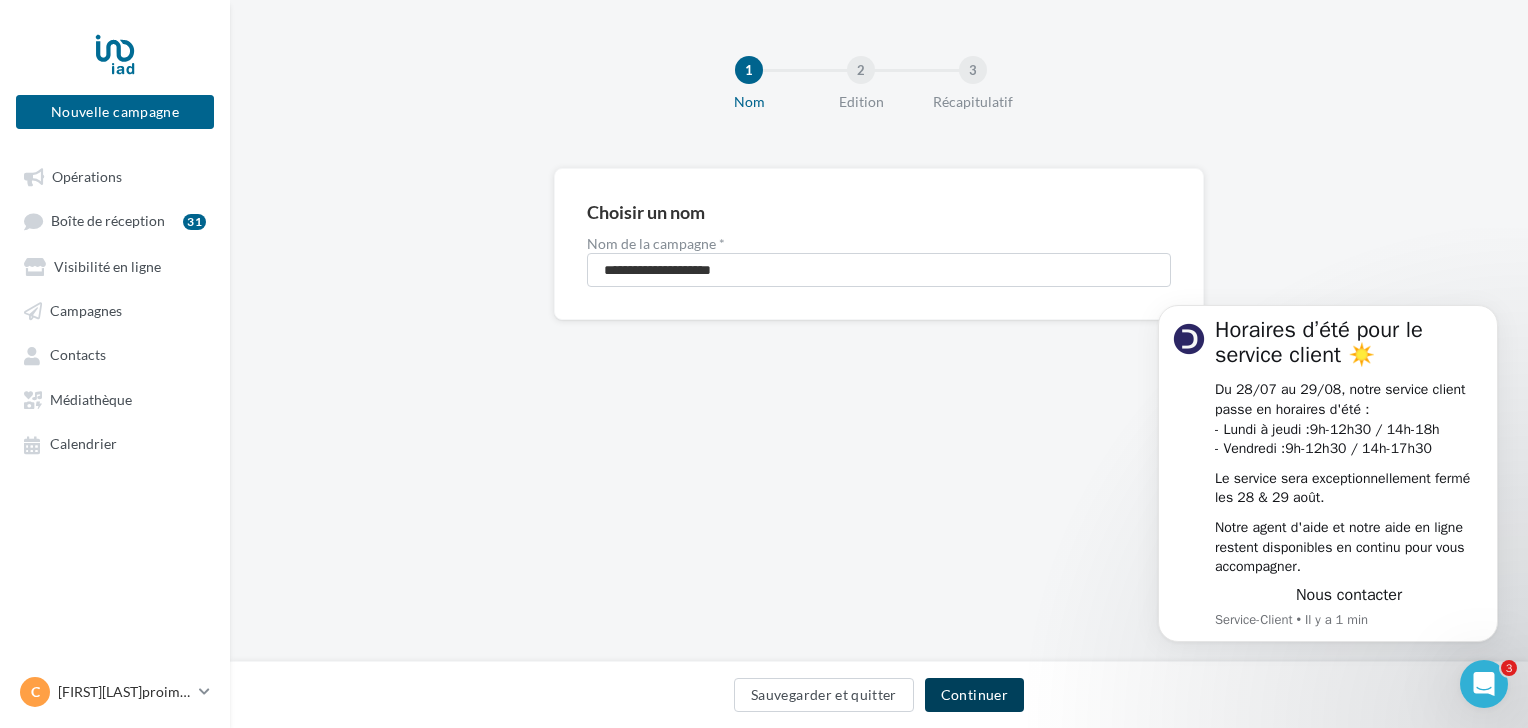click on "Continuer" at bounding box center [974, 695] 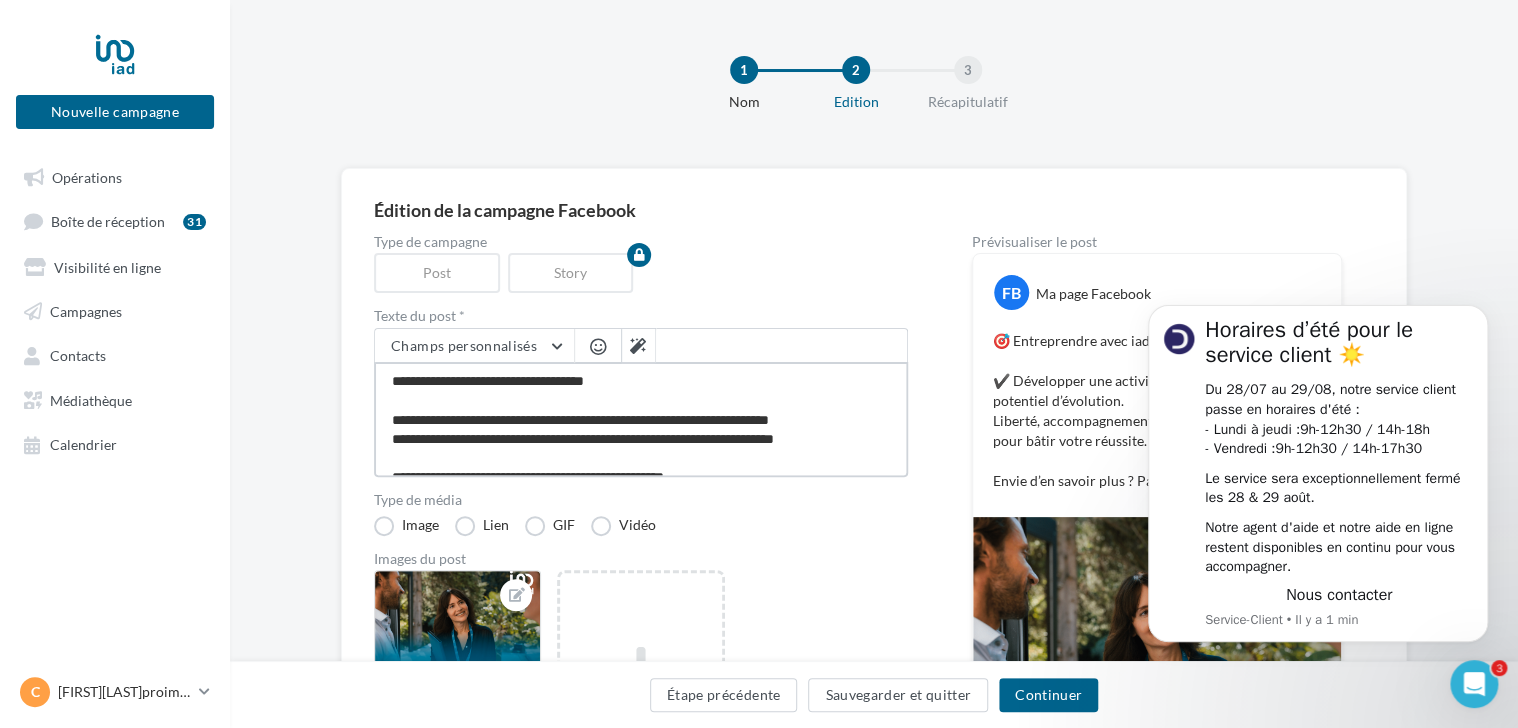 scroll, scrollTop: 19, scrollLeft: 0, axis: vertical 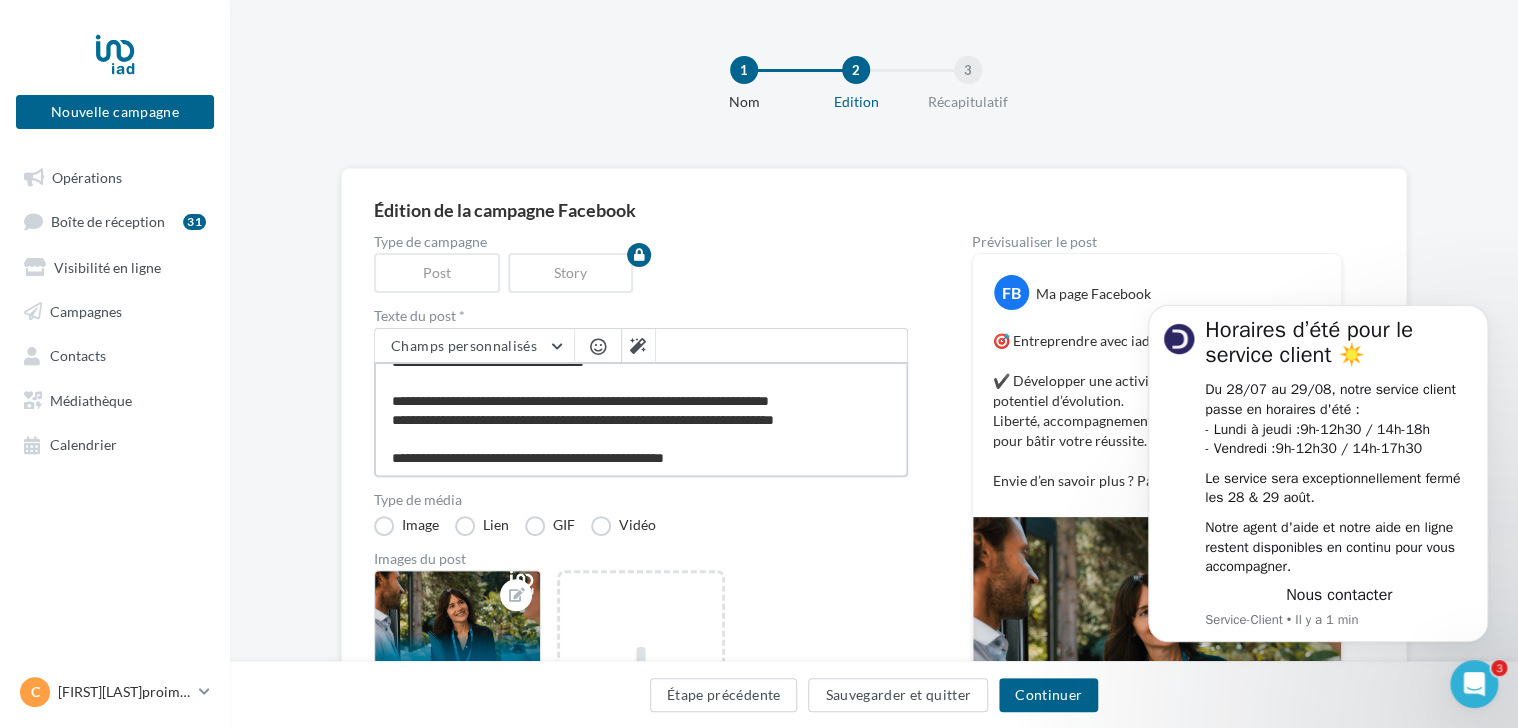 click on "**********" at bounding box center [641, 419] 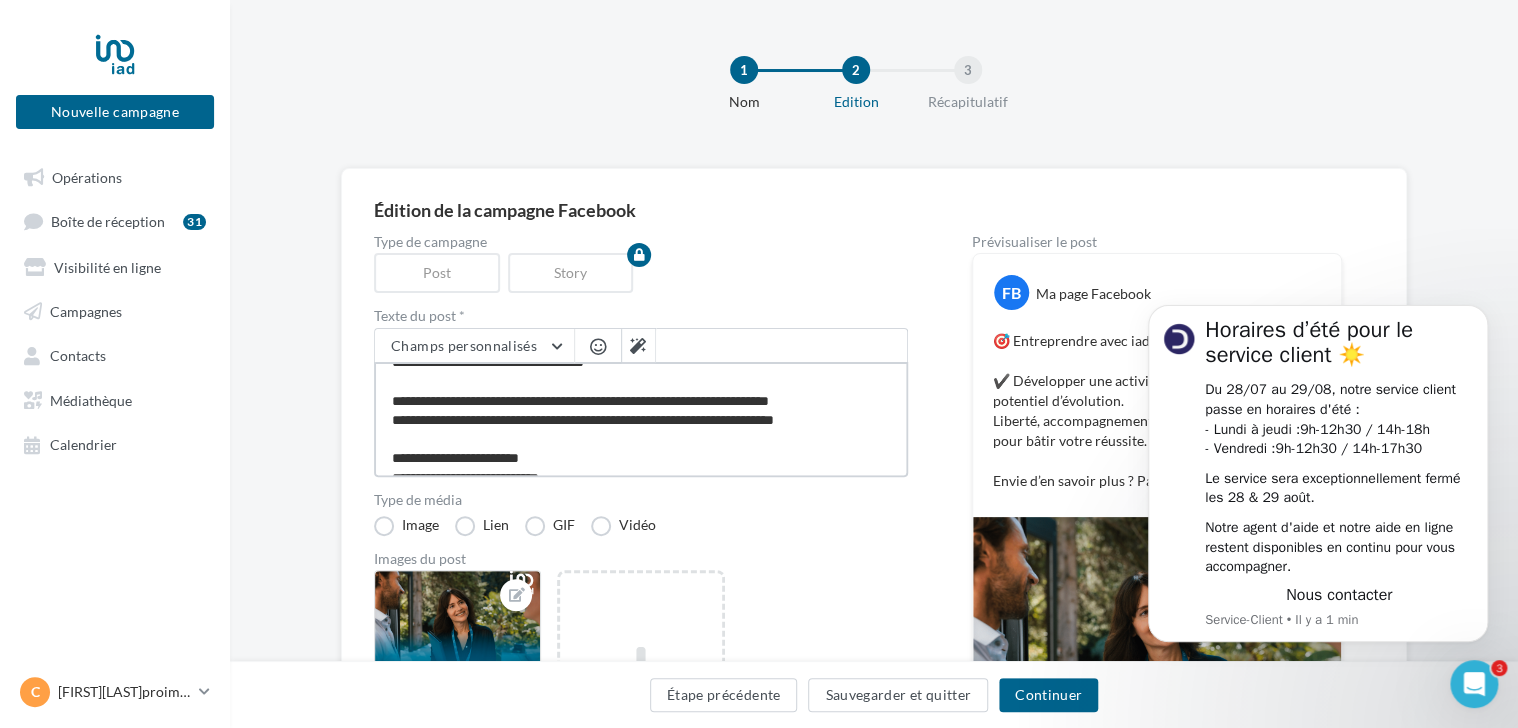 scroll, scrollTop: 29, scrollLeft: 0, axis: vertical 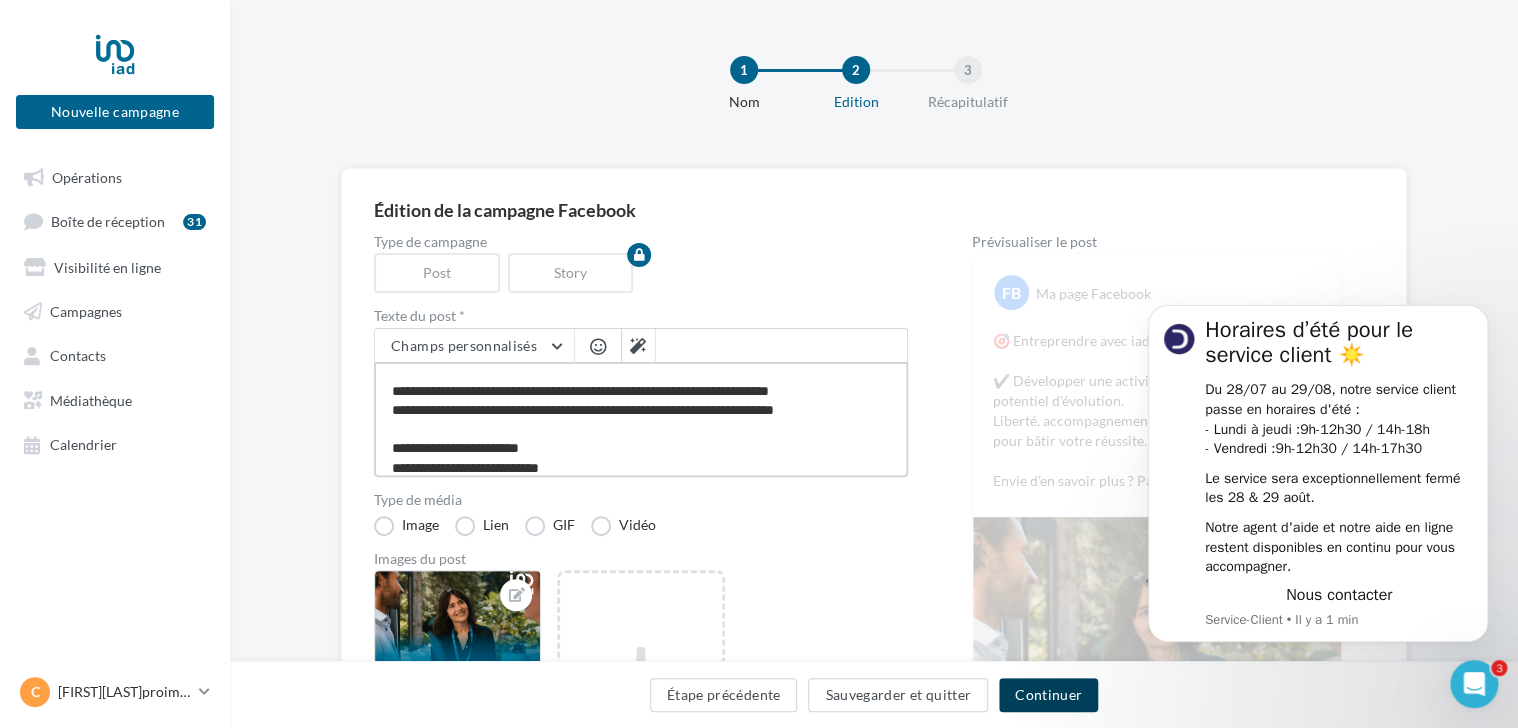 type on "**********" 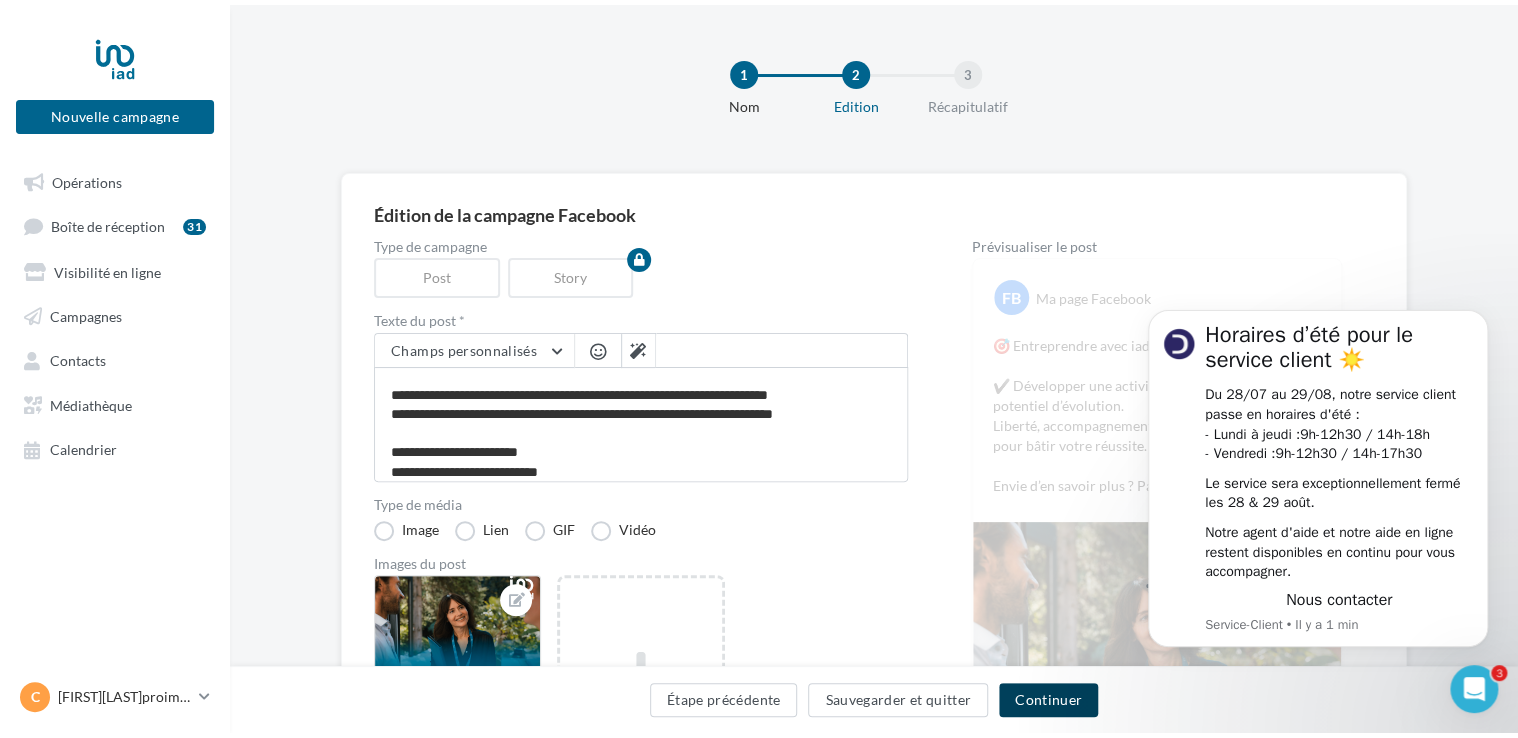scroll, scrollTop: 28, scrollLeft: 0, axis: vertical 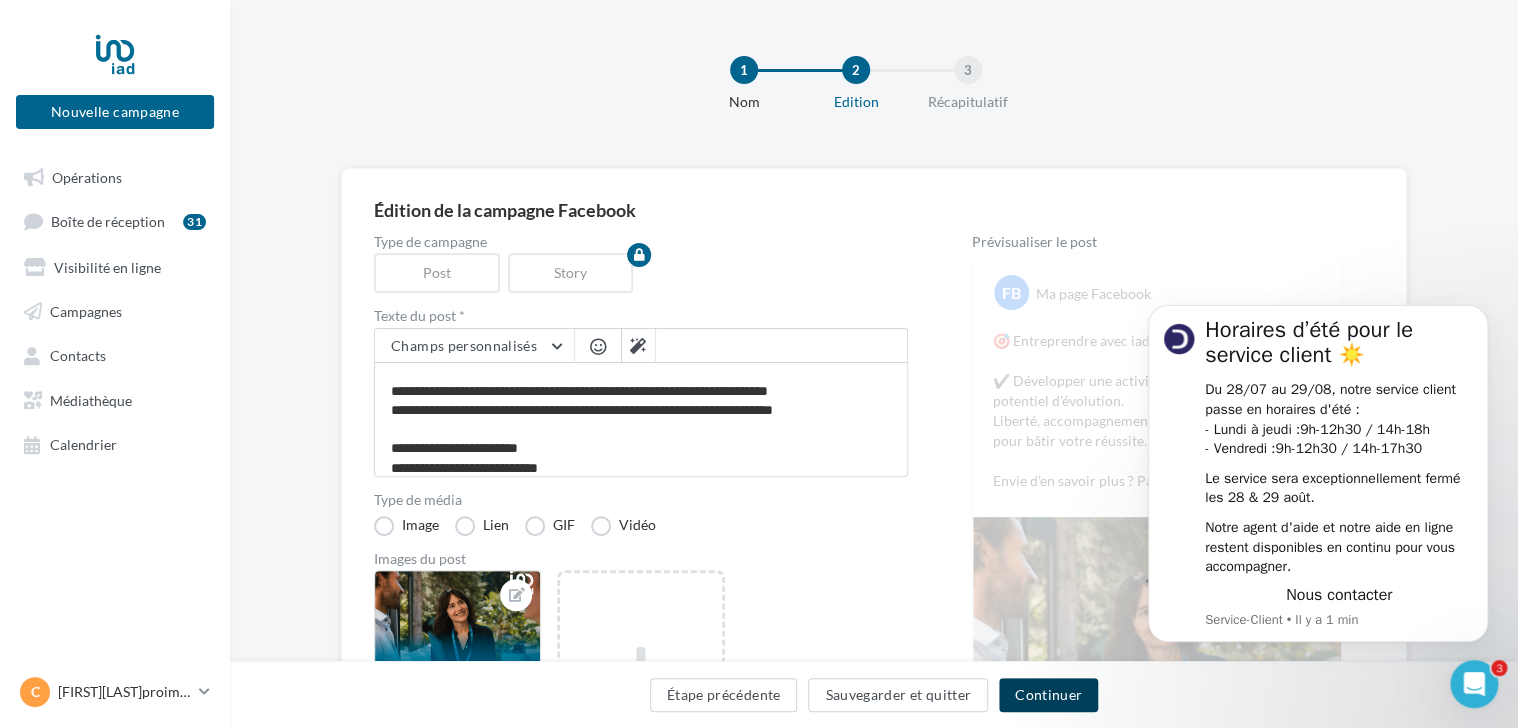 click on "Continuer" at bounding box center (1048, 695) 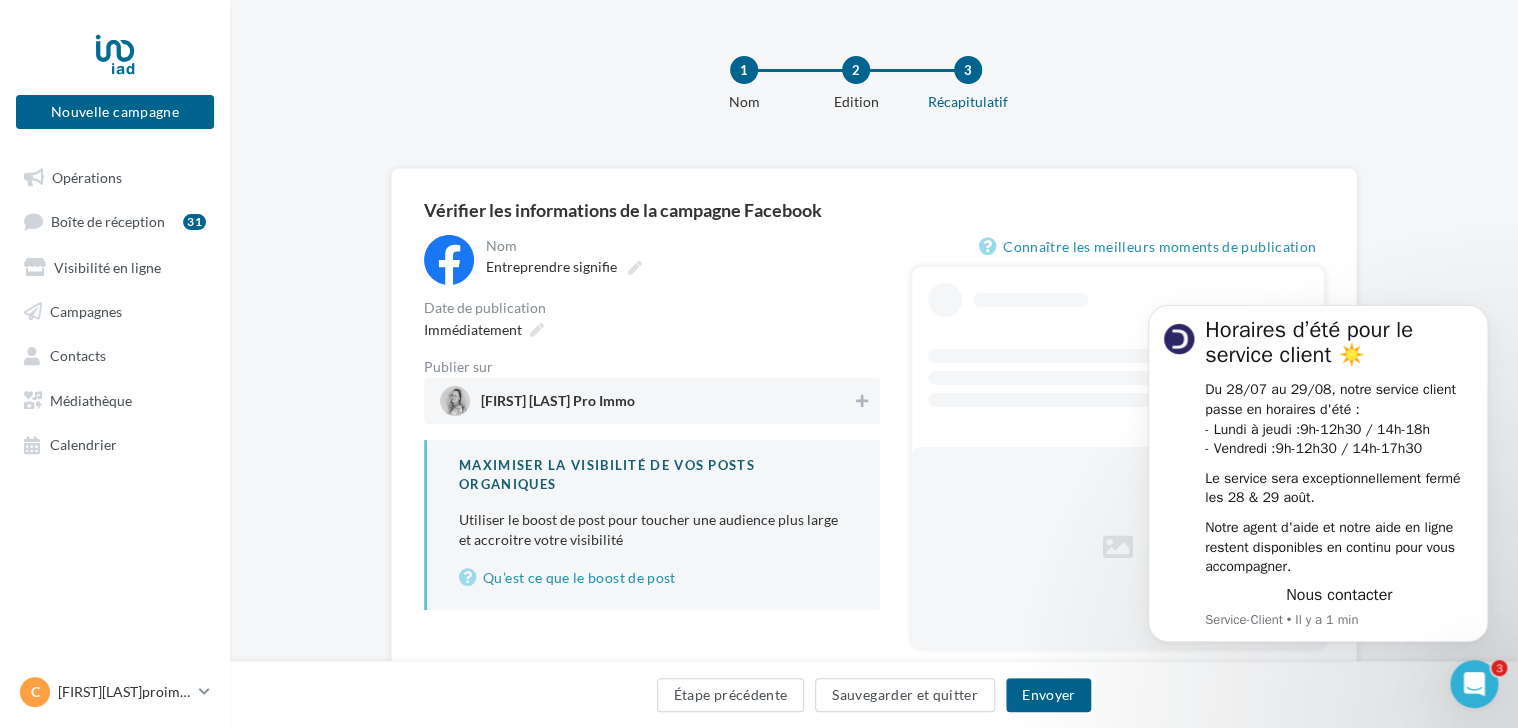 click on "[FIRST] [LAST] Pro Immo" at bounding box center [558, 405] 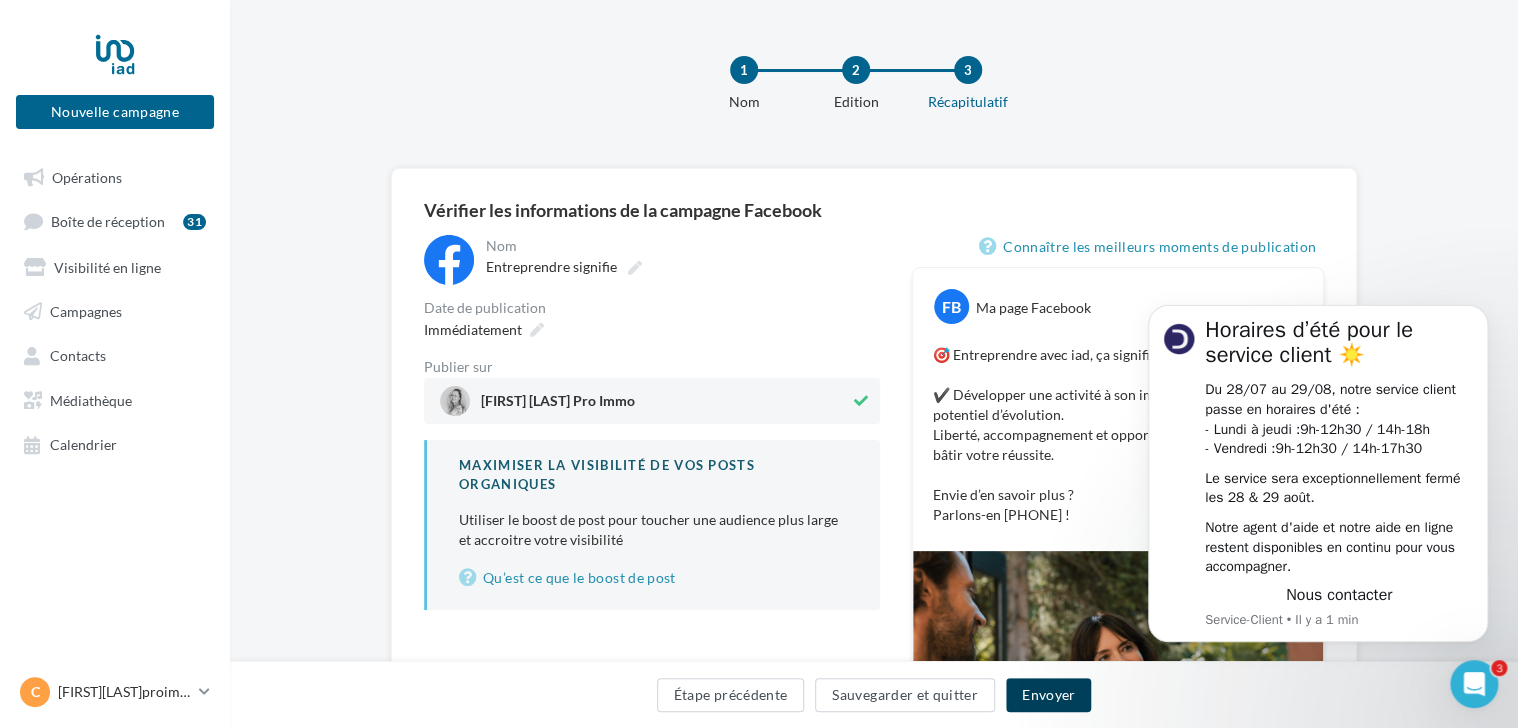 click on "Envoyer" at bounding box center (1048, 695) 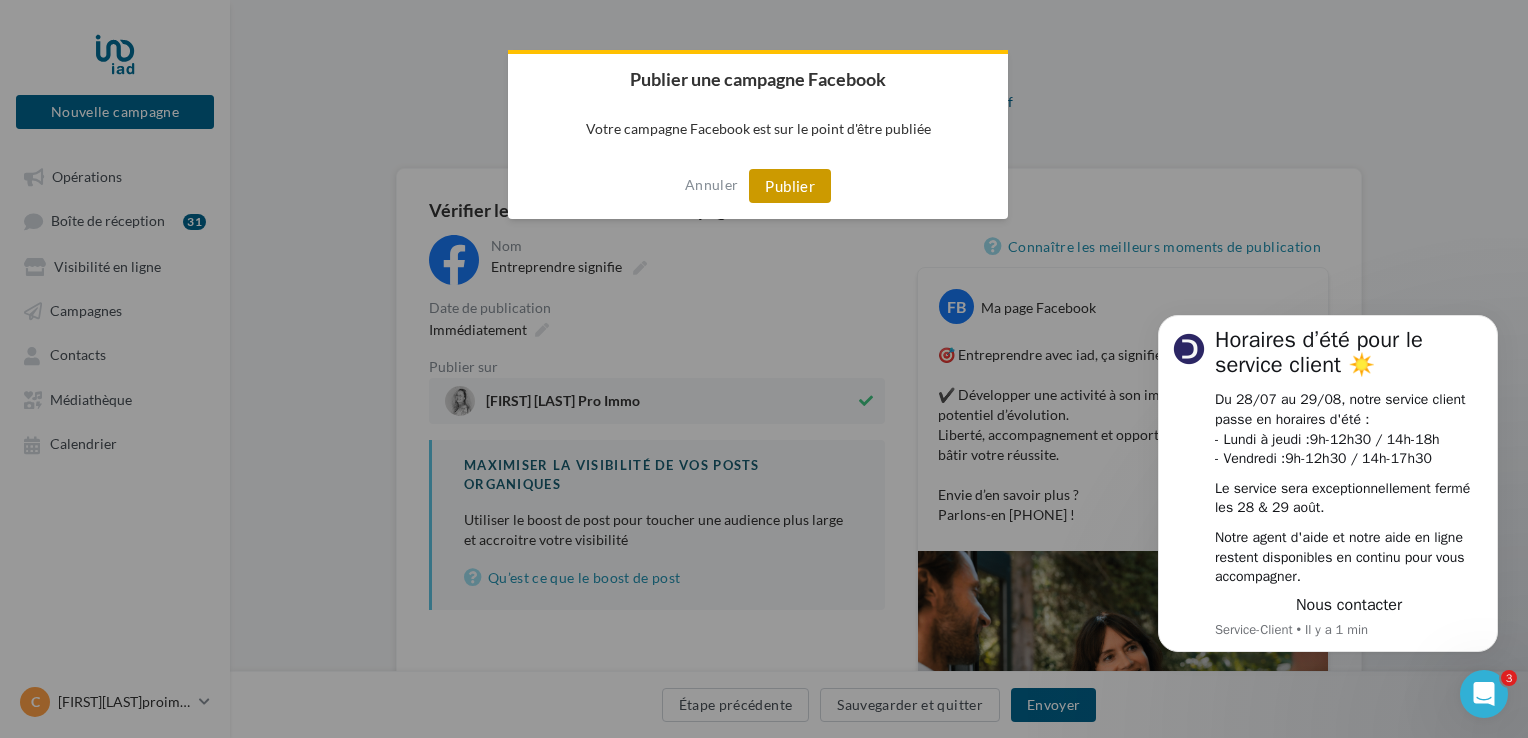 click on "Publier" at bounding box center [790, 186] 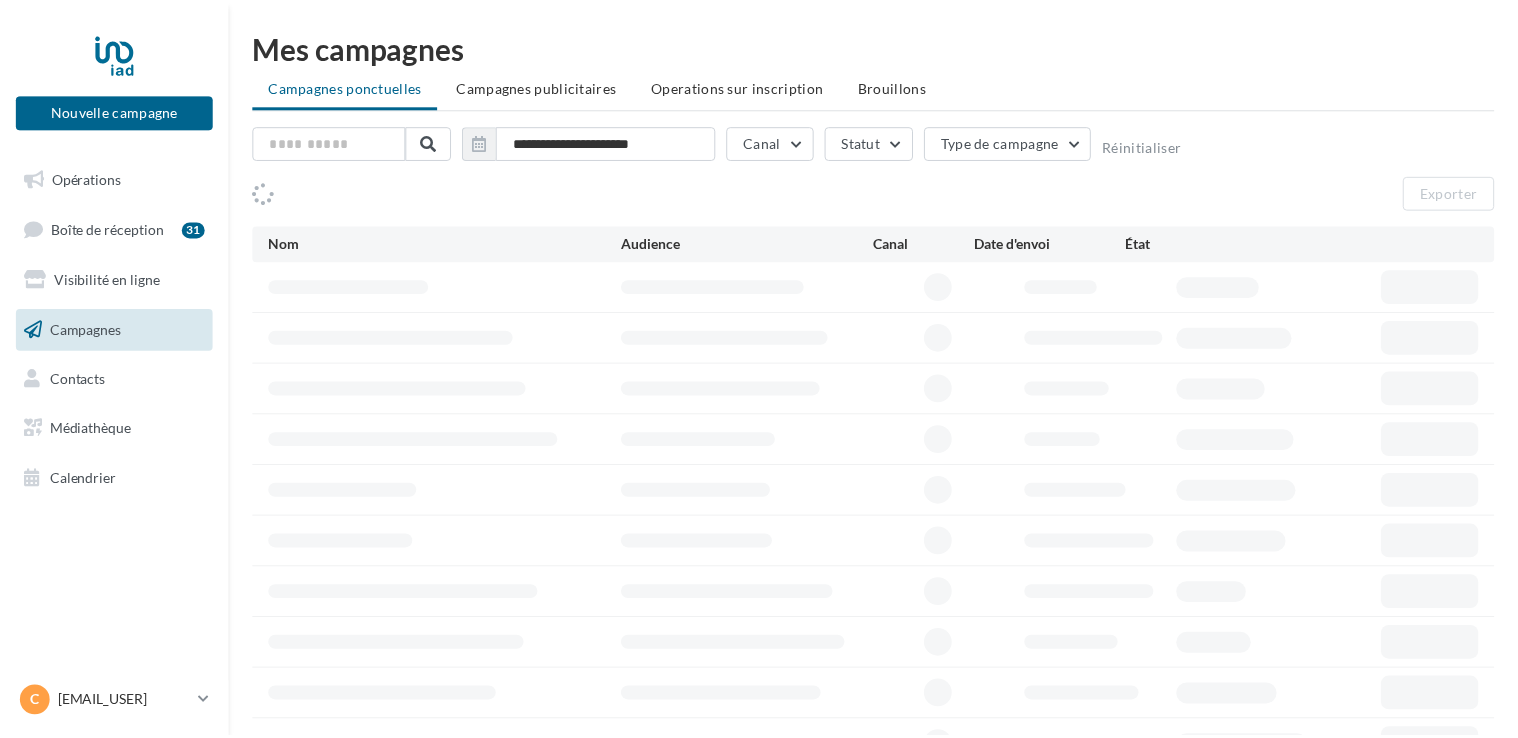 scroll, scrollTop: 0, scrollLeft: 0, axis: both 